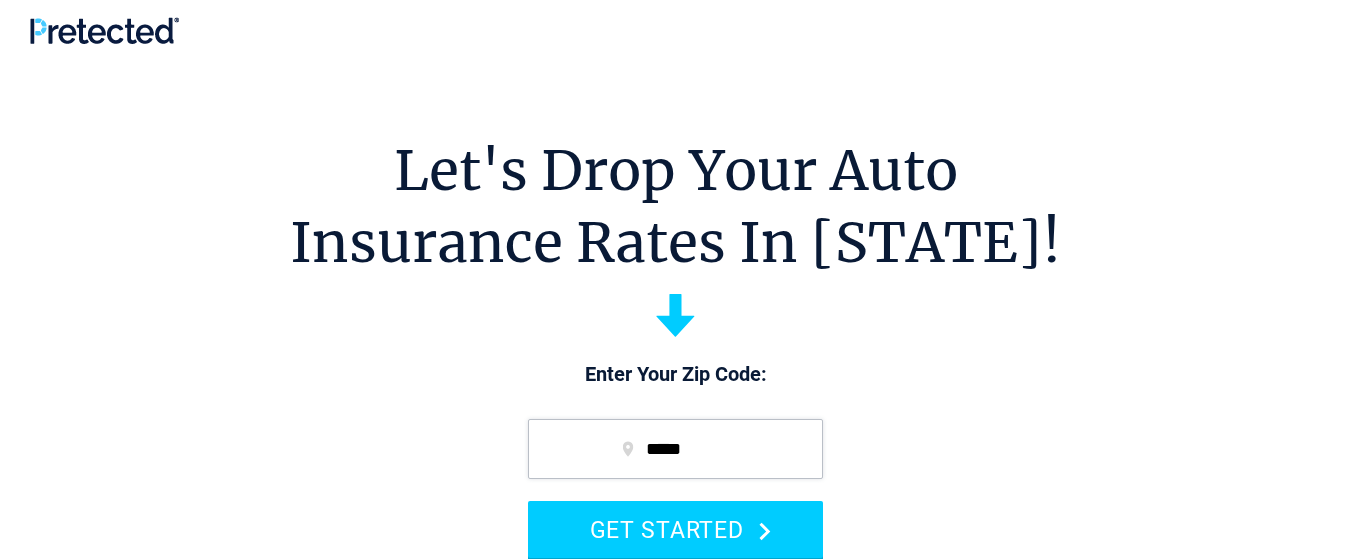 scroll, scrollTop: 0, scrollLeft: 0, axis: both 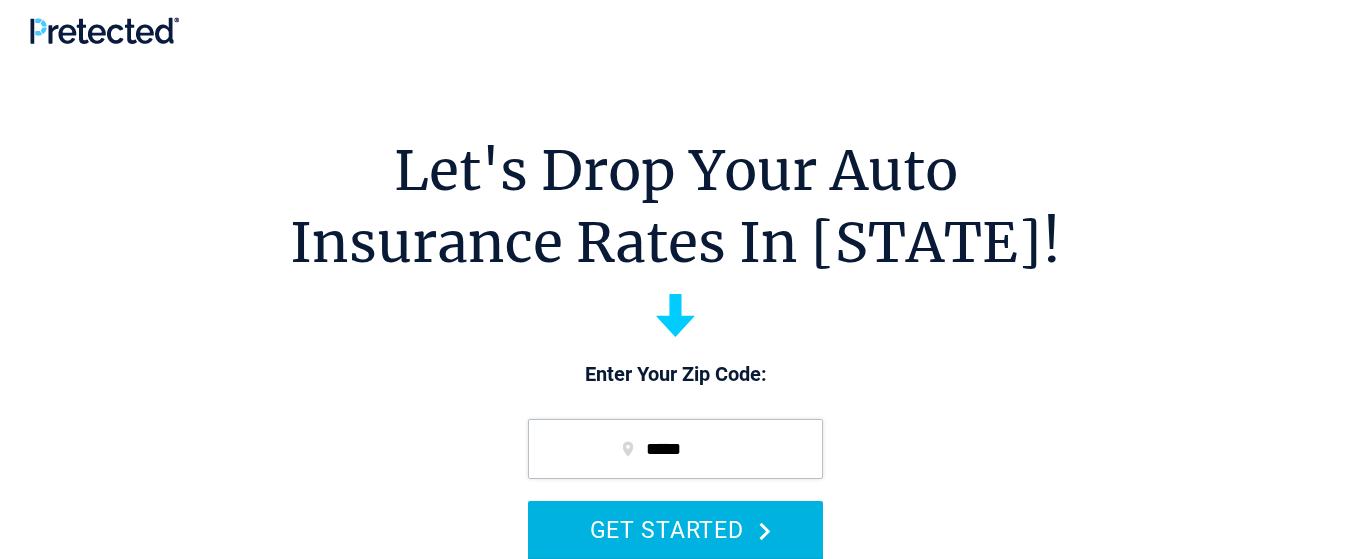 click on "GET STARTED" at bounding box center [675, 529] 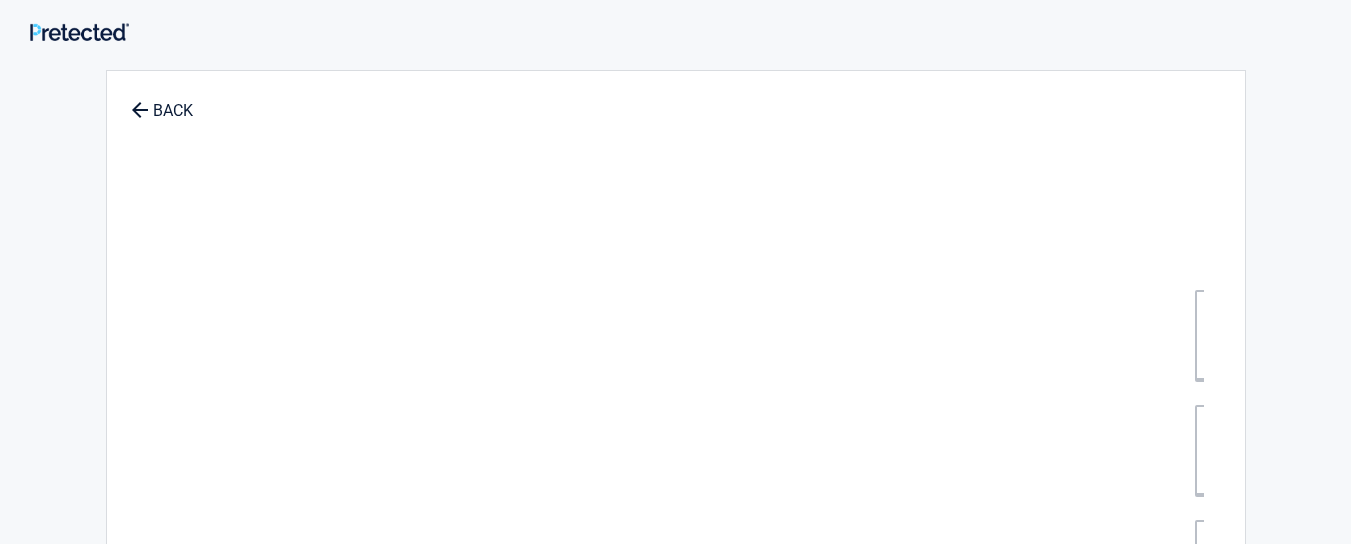 scroll, scrollTop: 0, scrollLeft: 0, axis: both 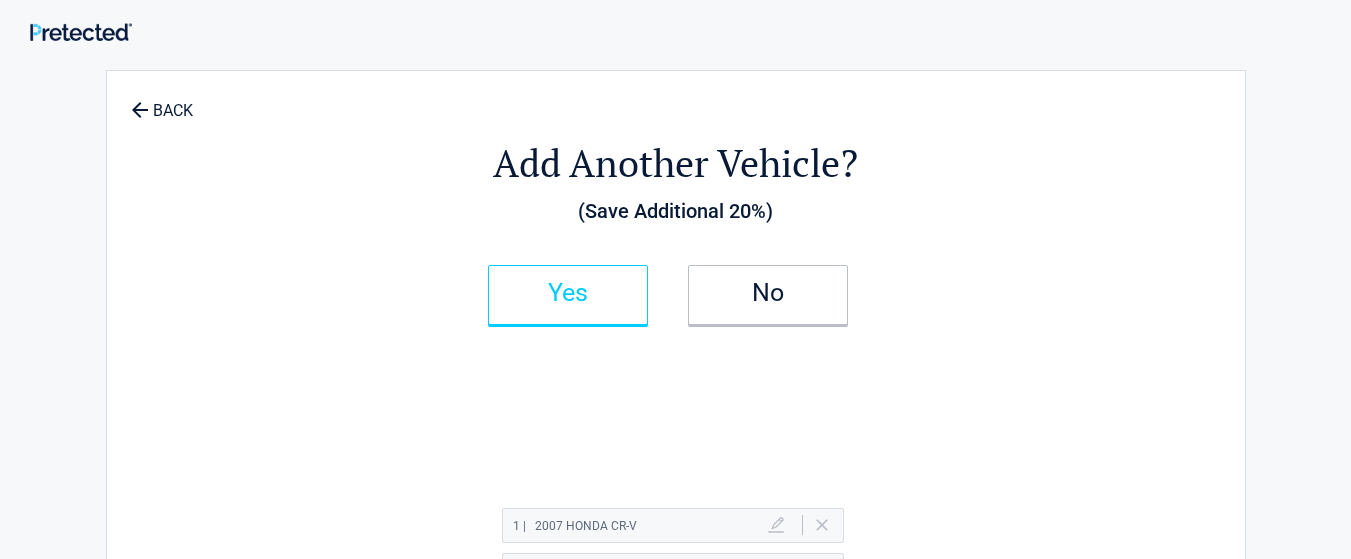 click on "Yes" at bounding box center (568, 293) 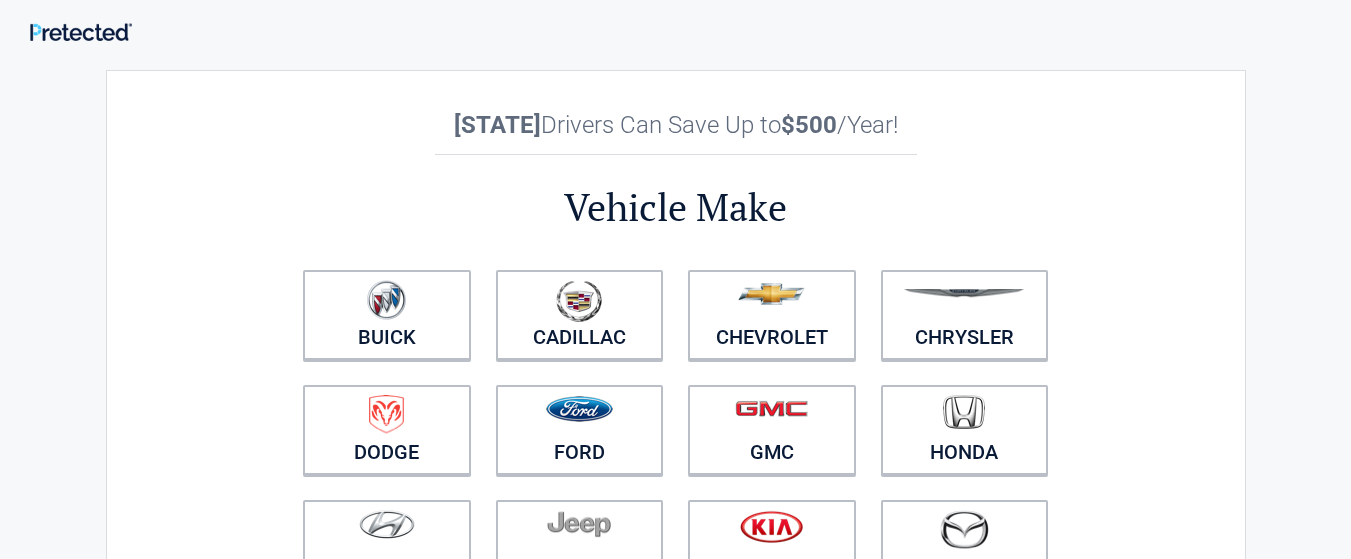 scroll, scrollTop: 533, scrollLeft: 0, axis: vertical 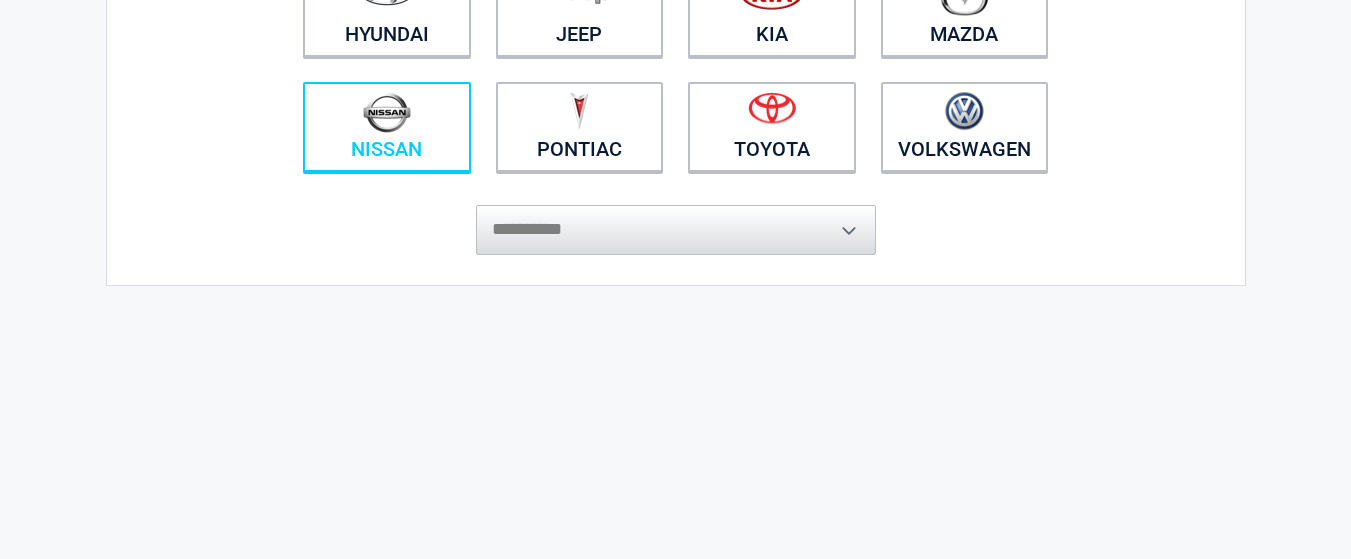 click on "Nissan" at bounding box center [387, 127] 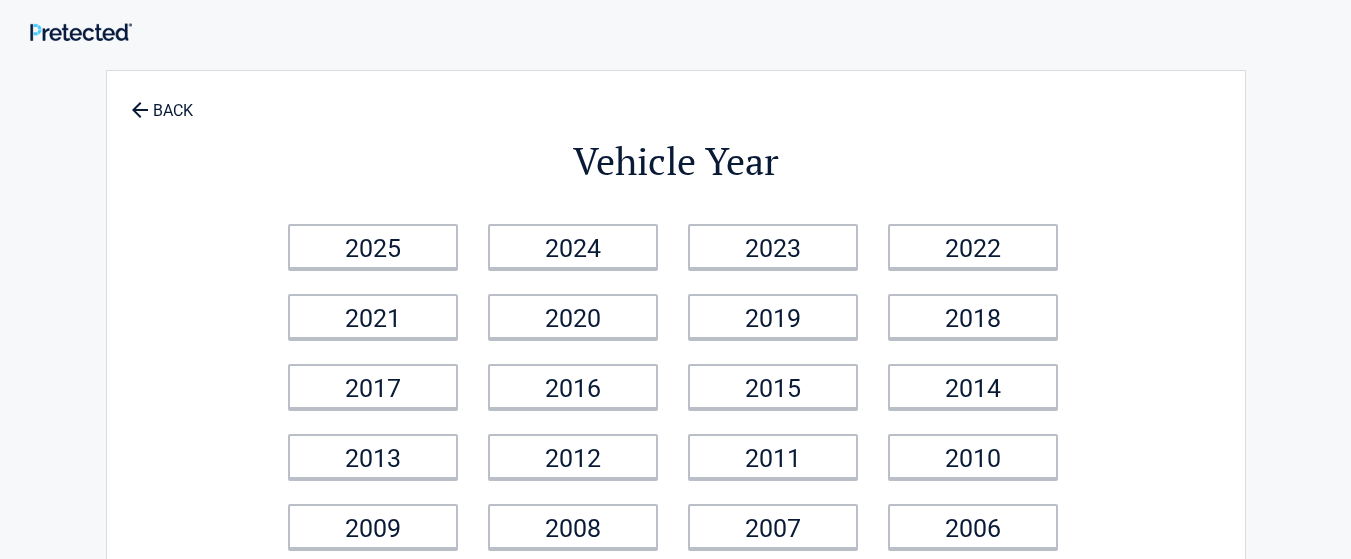 scroll, scrollTop: 533, scrollLeft: 0, axis: vertical 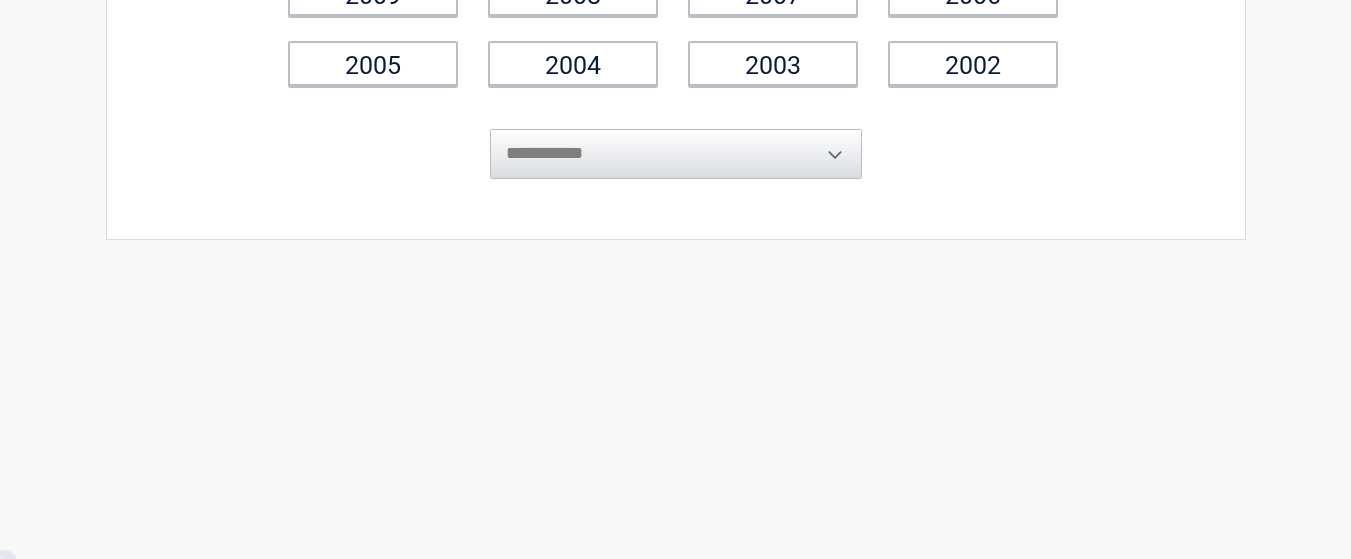 click on "**********" at bounding box center [676, 139] 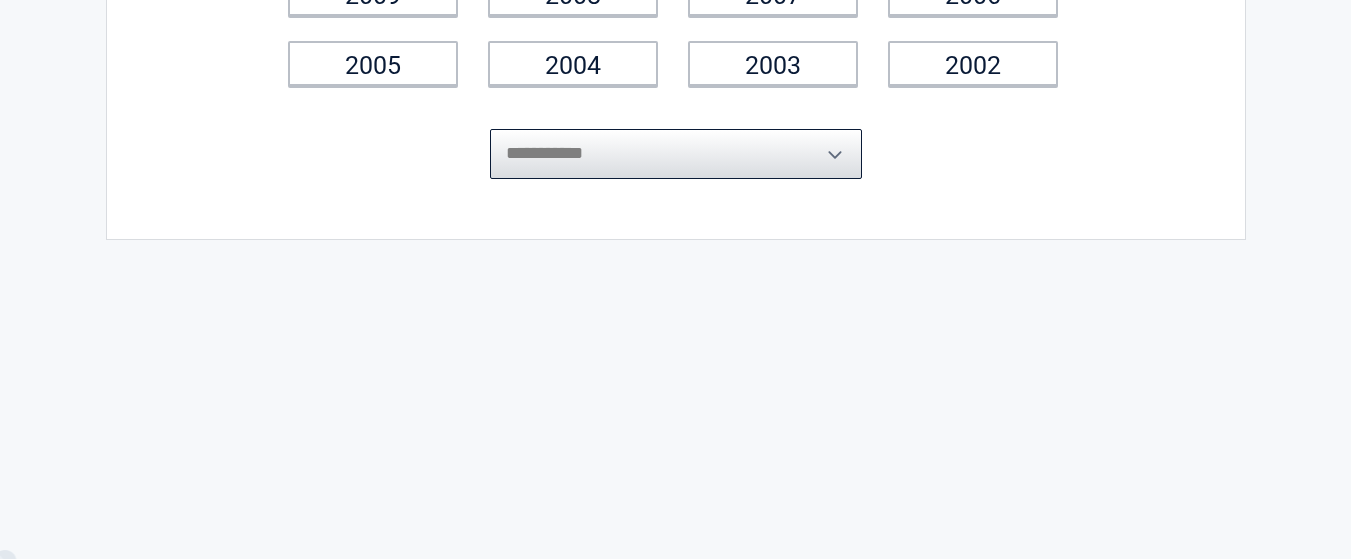 click on "**********" at bounding box center [676, 154] 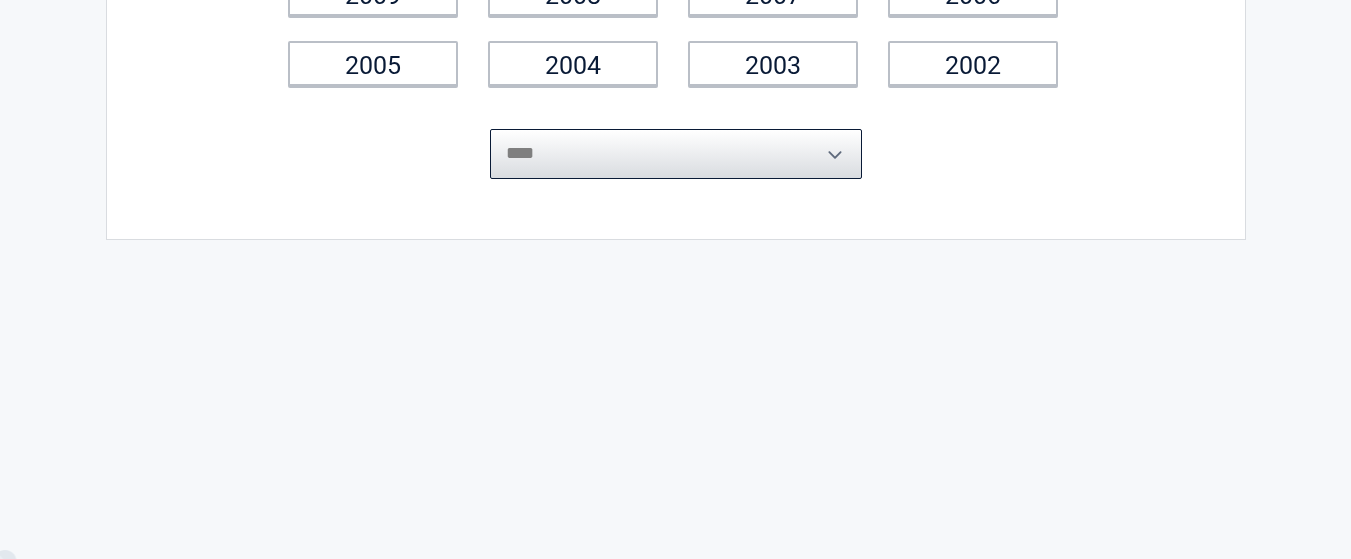click on "**********" at bounding box center (676, 154) 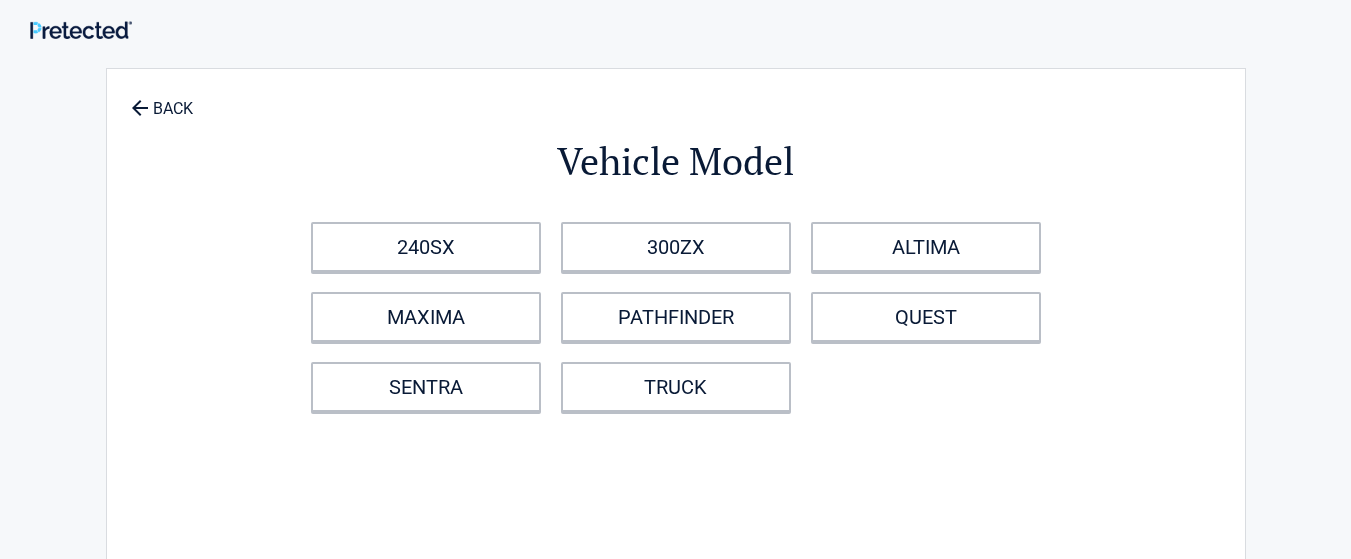 scroll, scrollTop: 0, scrollLeft: 0, axis: both 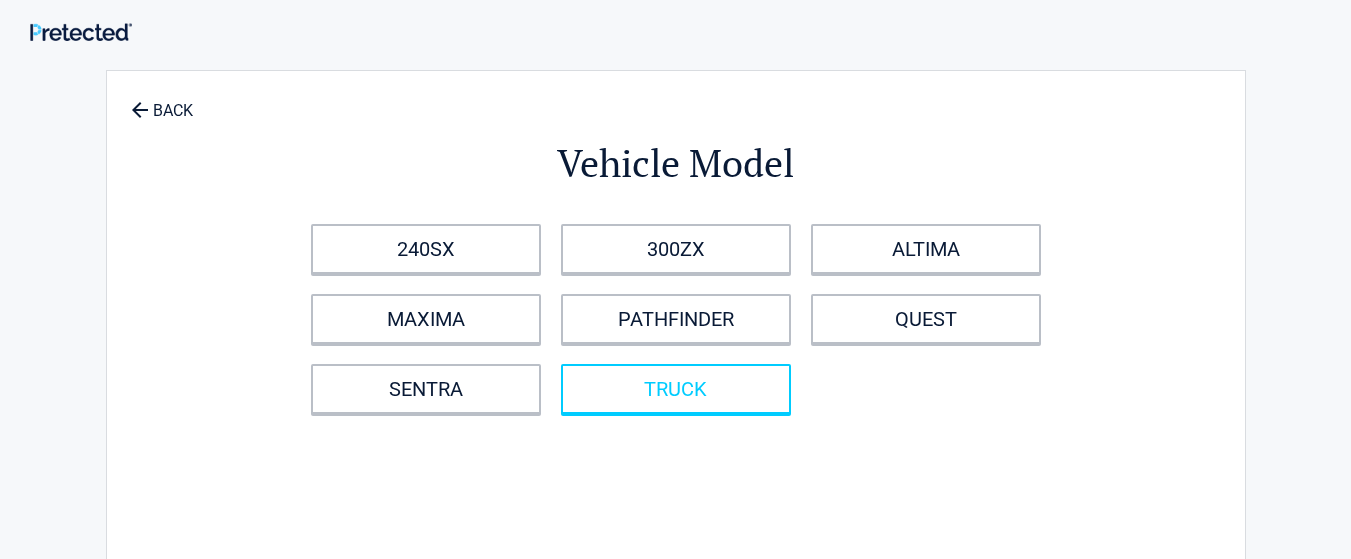 click on "TRUCK" at bounding box center (676, 389) 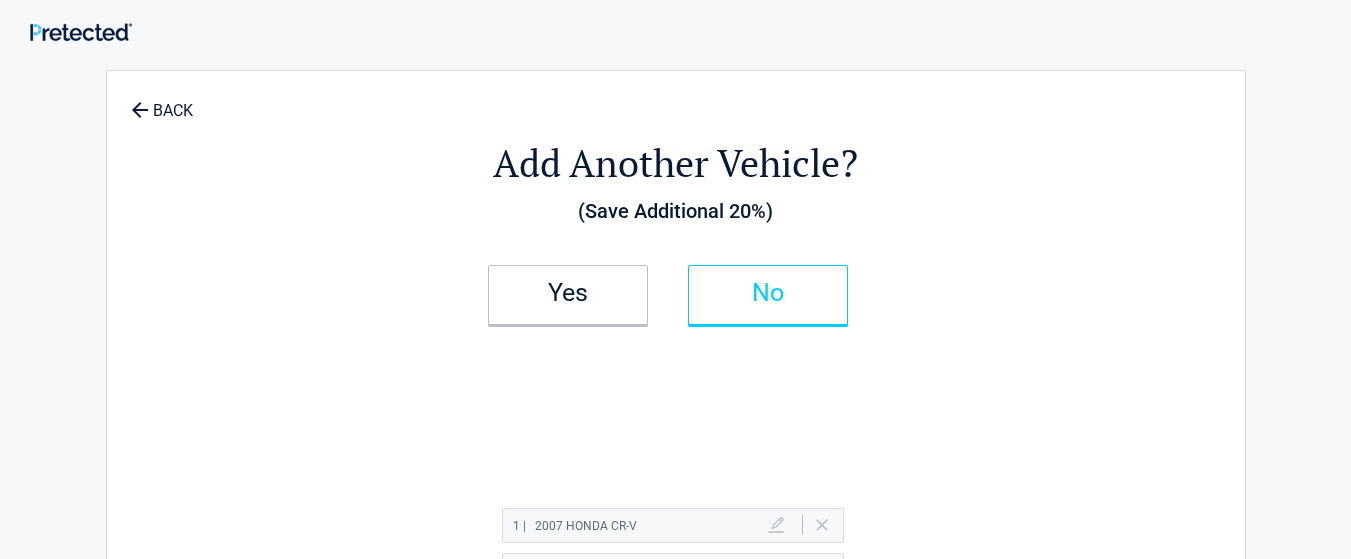click on "No" at bounding box center (768, 293) 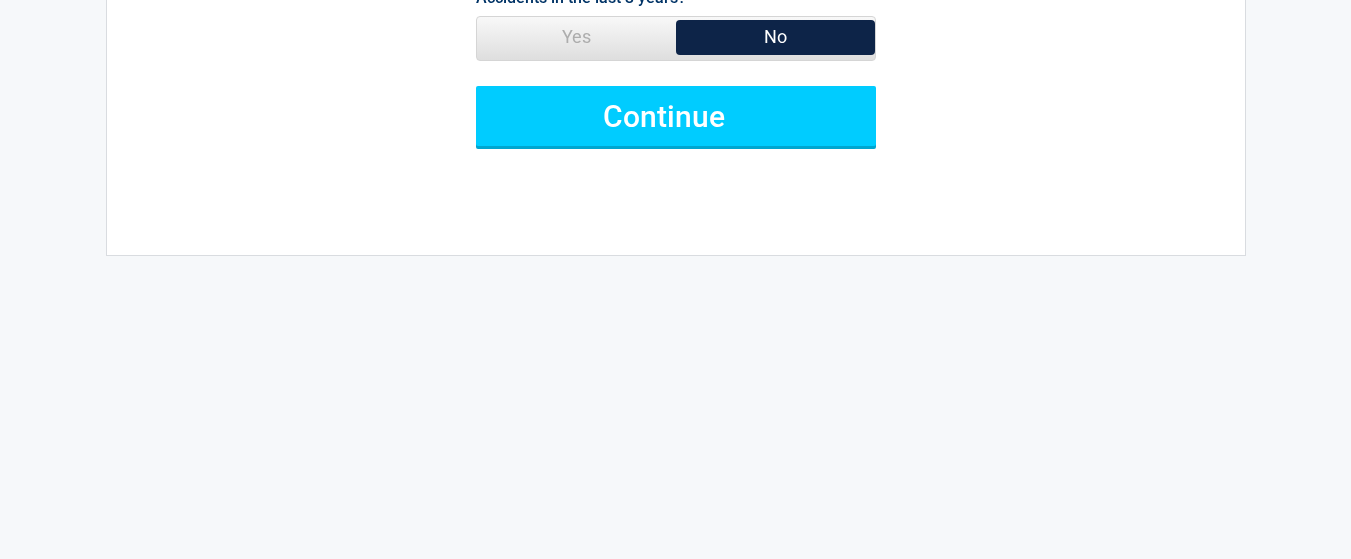 scroll, scrollTop: 0, scrollLeft: 0, axis: both 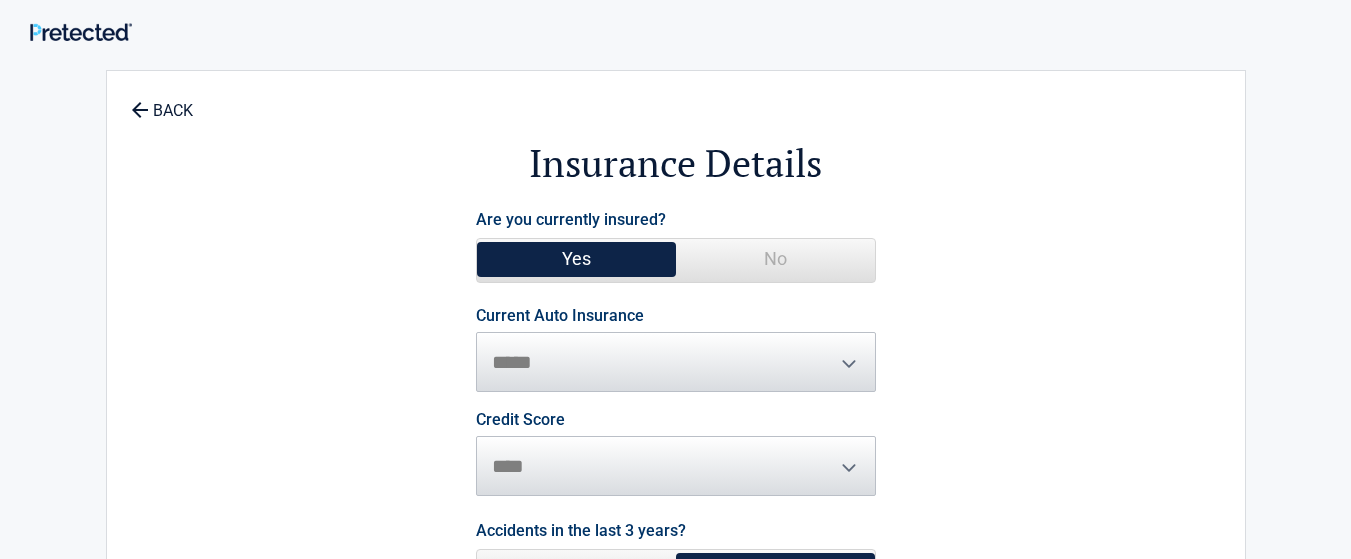 click on "Credit Score
*********
****
*******
****" at bounding box center (676, 454) 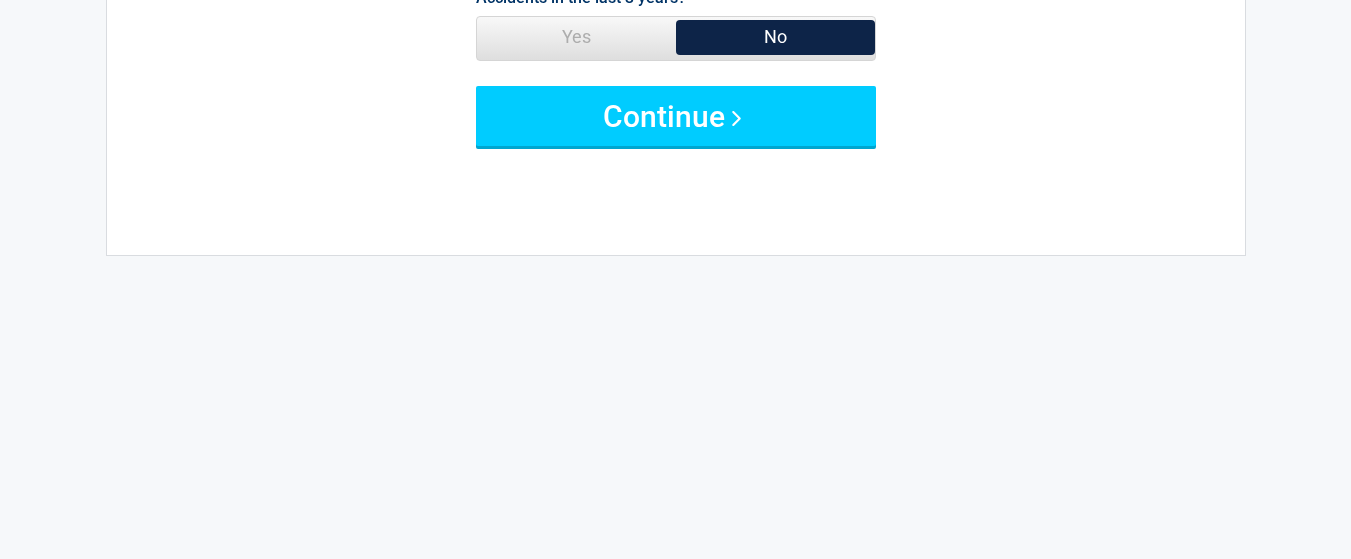 click on "Yes" at bounding box center [576, 37] 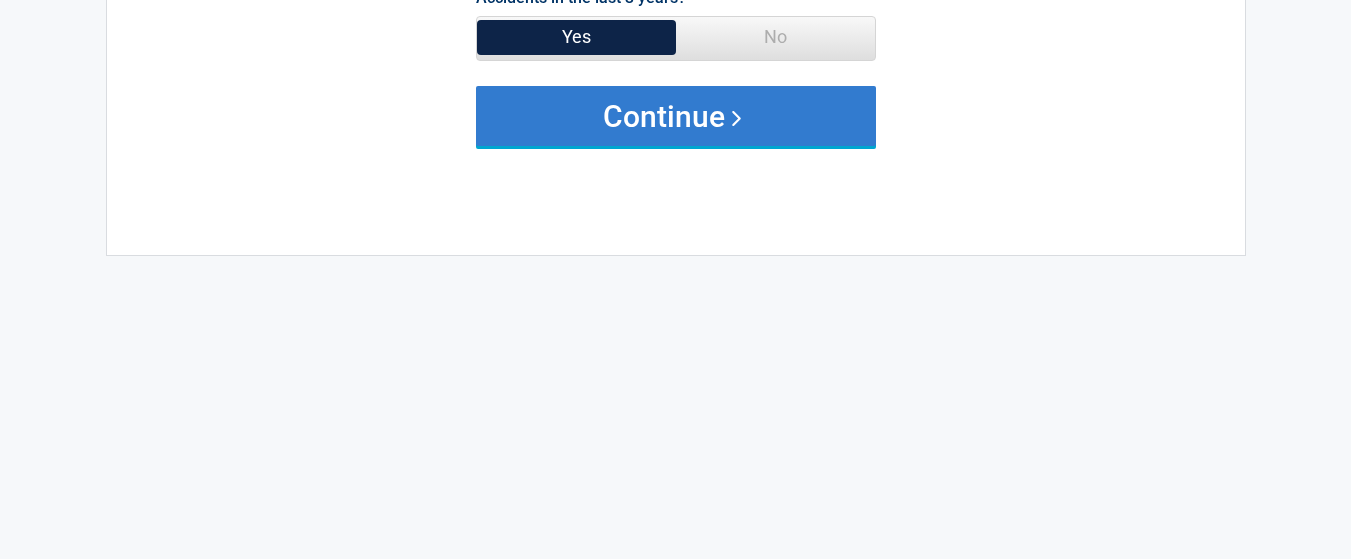 click on "Continue" at bounding box center (676, 116) 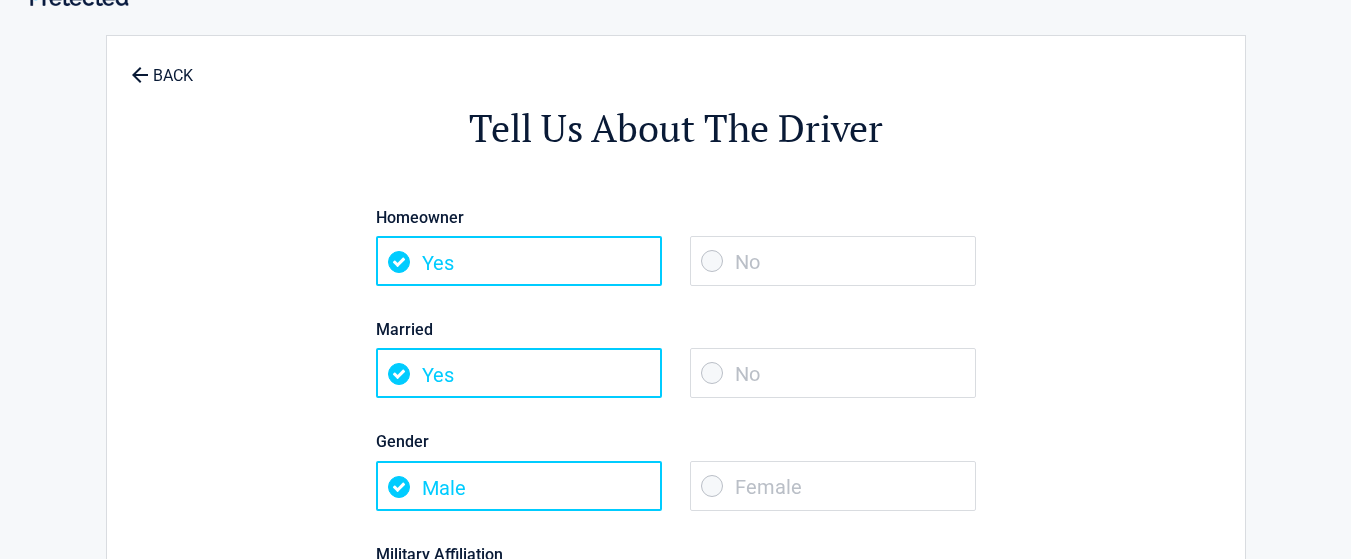 scroll, scrollTop: 533, scrollLeft: 0, axis: vertical 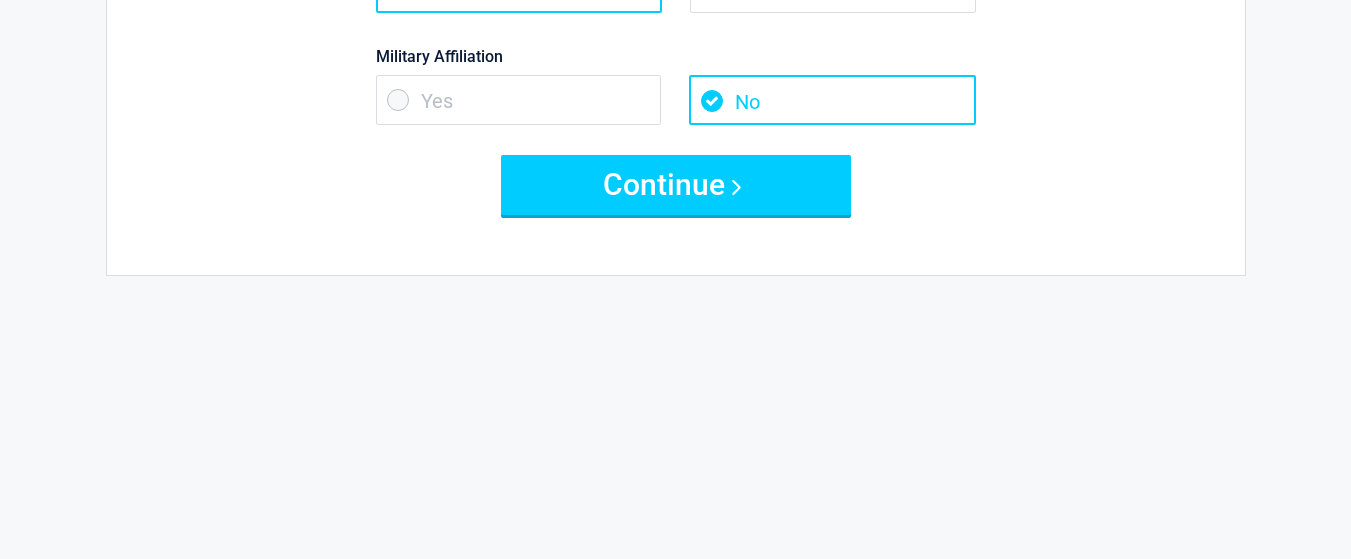 click on "Yes" at bounding box center (519, 100) 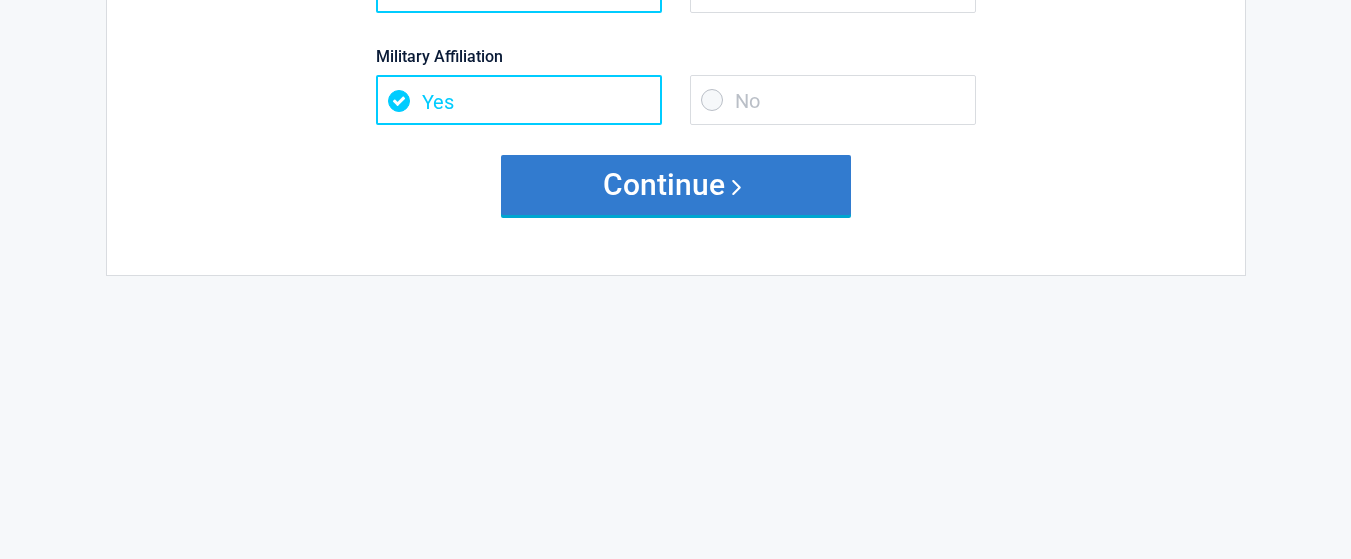 click on "Continue" at bounding box center (676, 185) 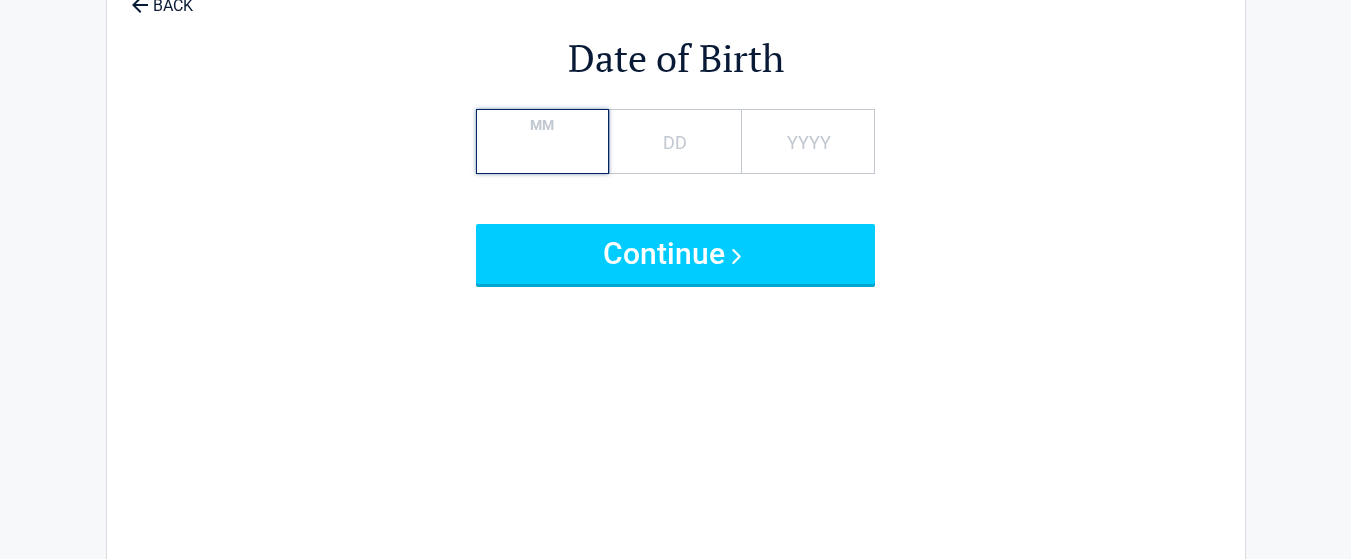 scroll, scrollTop: 0, scrollLeft: 0, axis: both 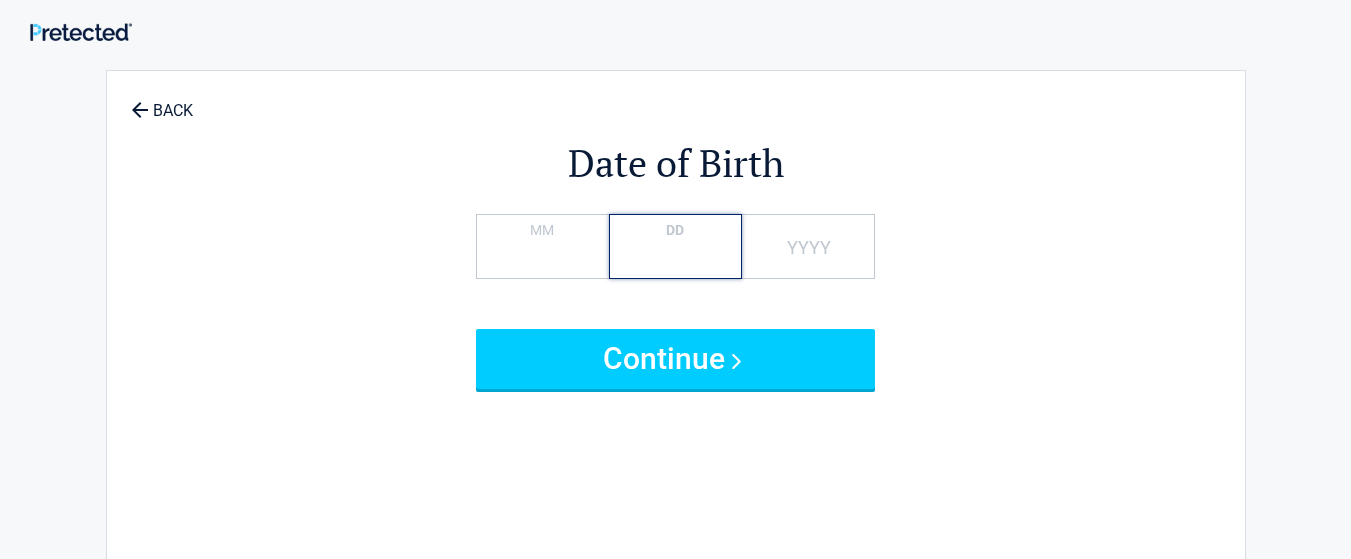type on "*" 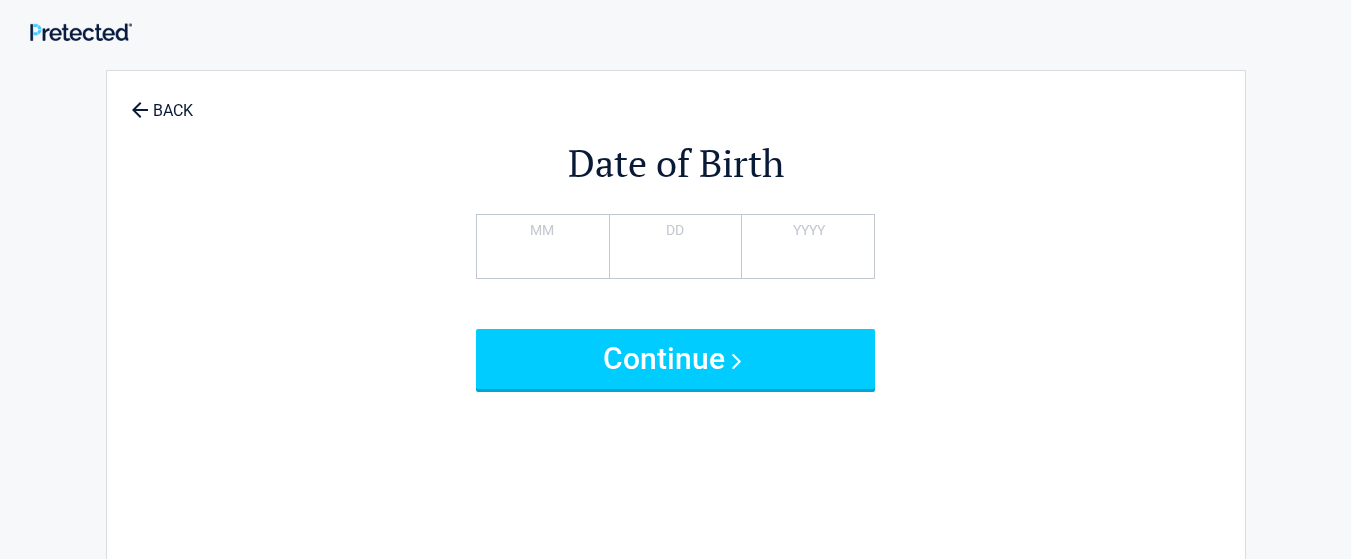 click on "Continue" at bounding box center [676, 359] 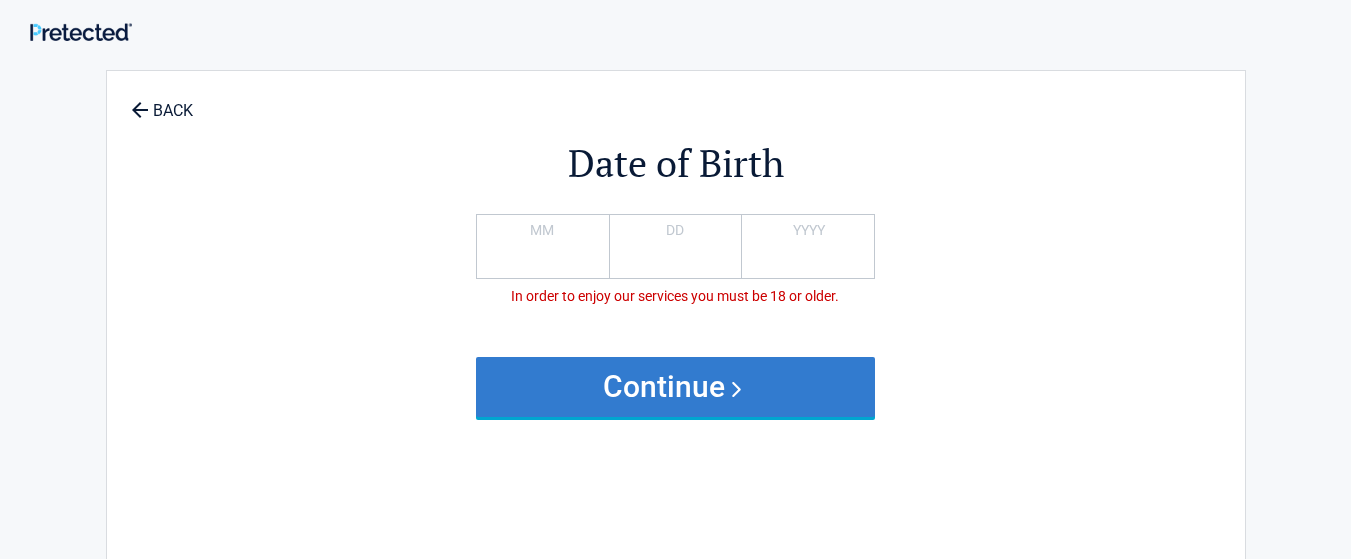 click on "Continue" at bounding box center [676, 387] 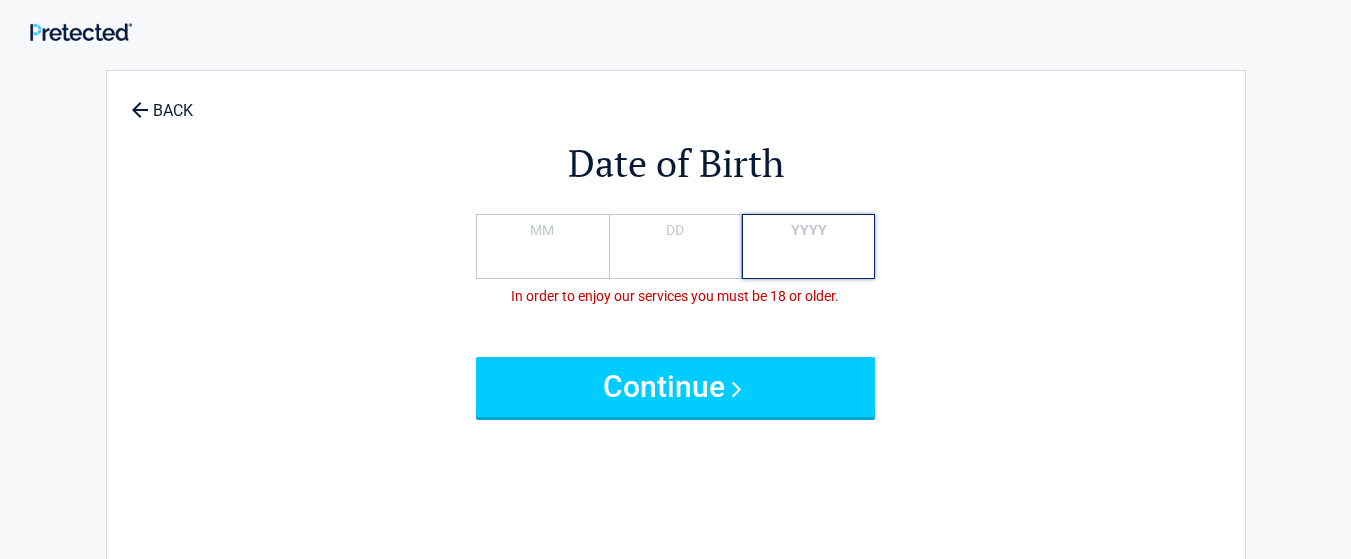 click on "**" at bounding box center (808, 246) 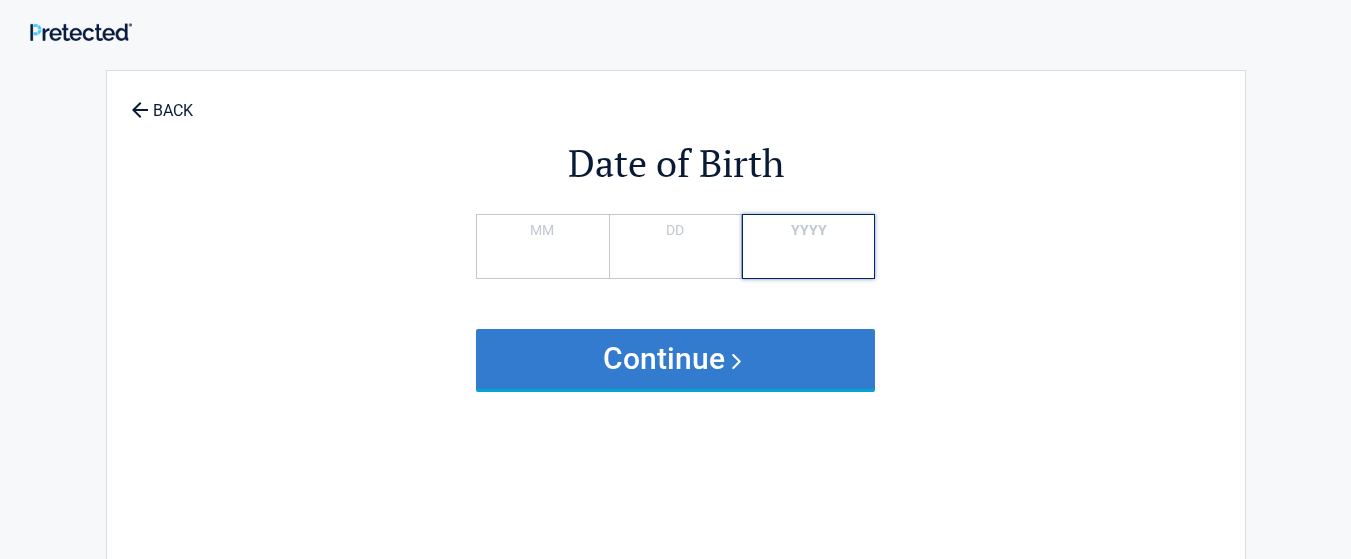 type on "****" 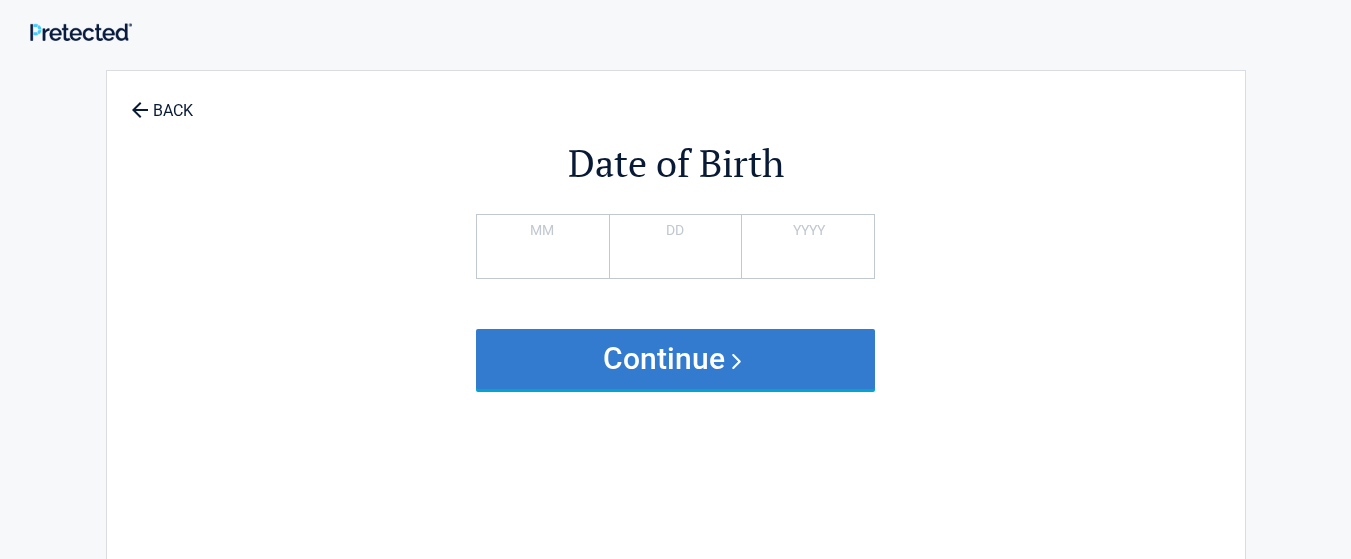 click on "Continue" at bounding box center (676, 359) 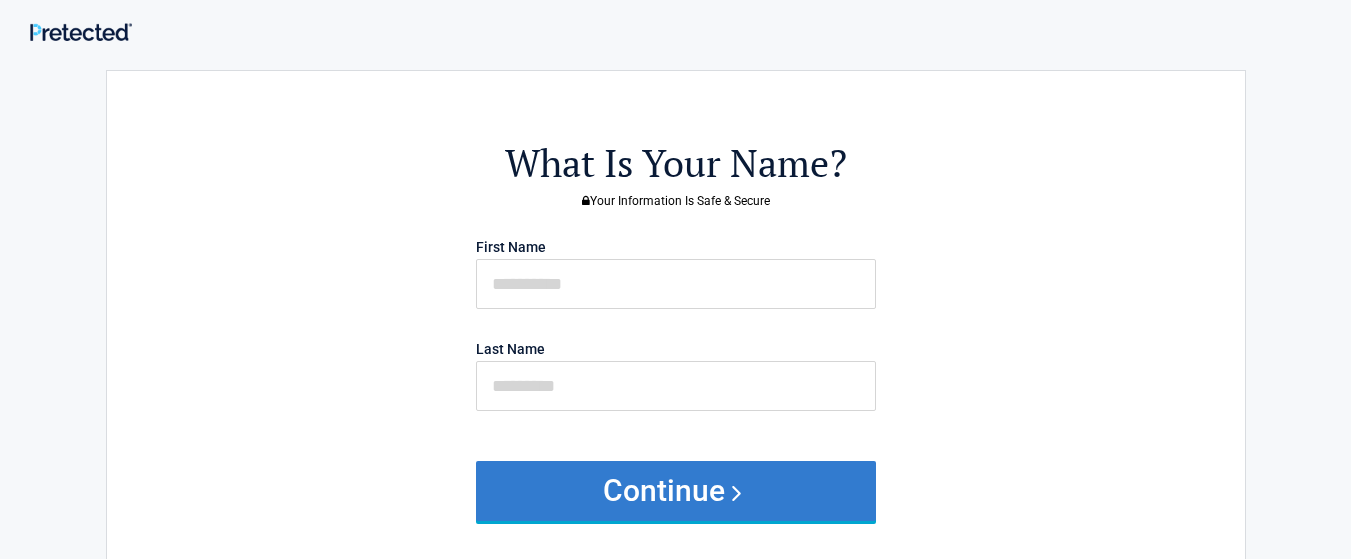 click on "Continue" at bounding box center [676, 491] 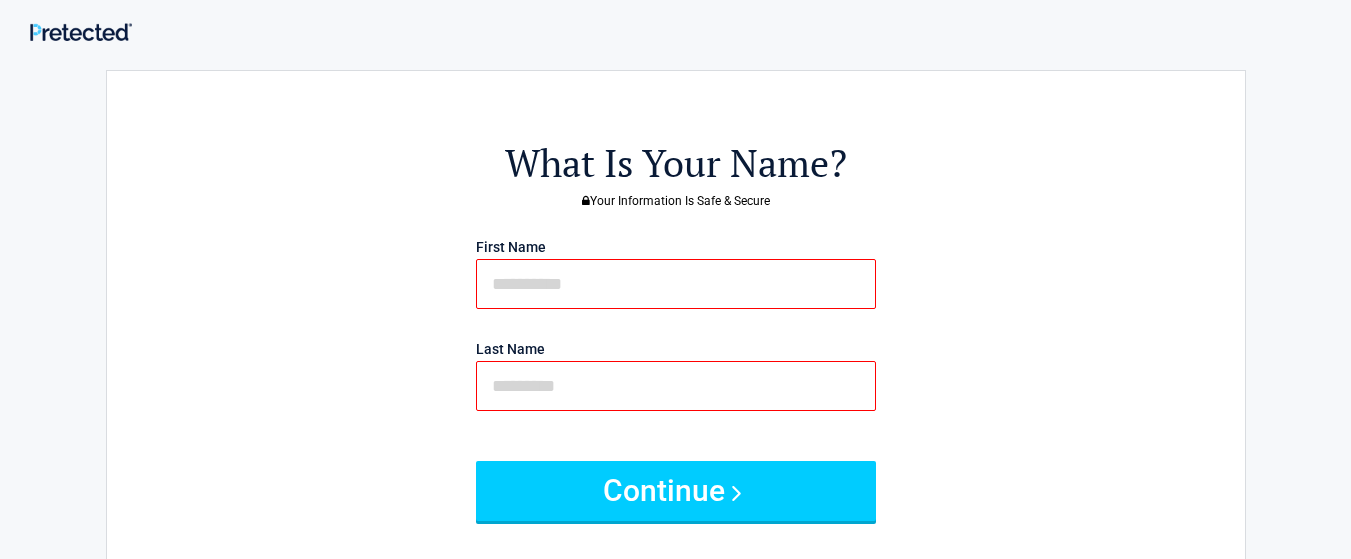 scroll, scrollTop: 533, scrollLeft: 0, axis: vertical 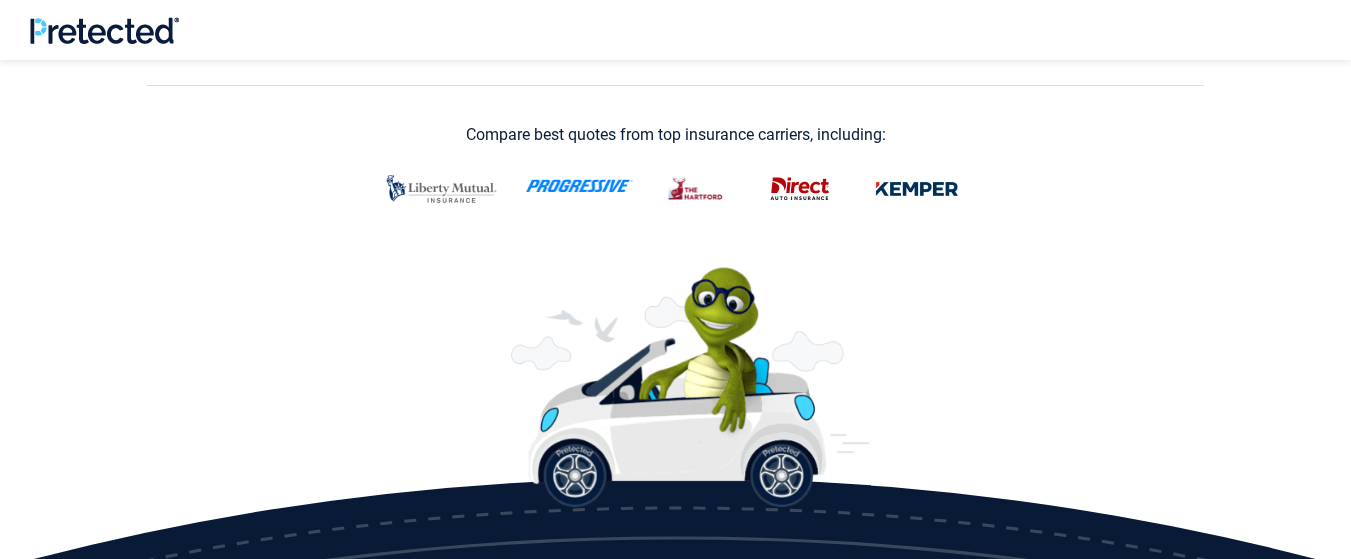 click at bounding box center [696, 189] 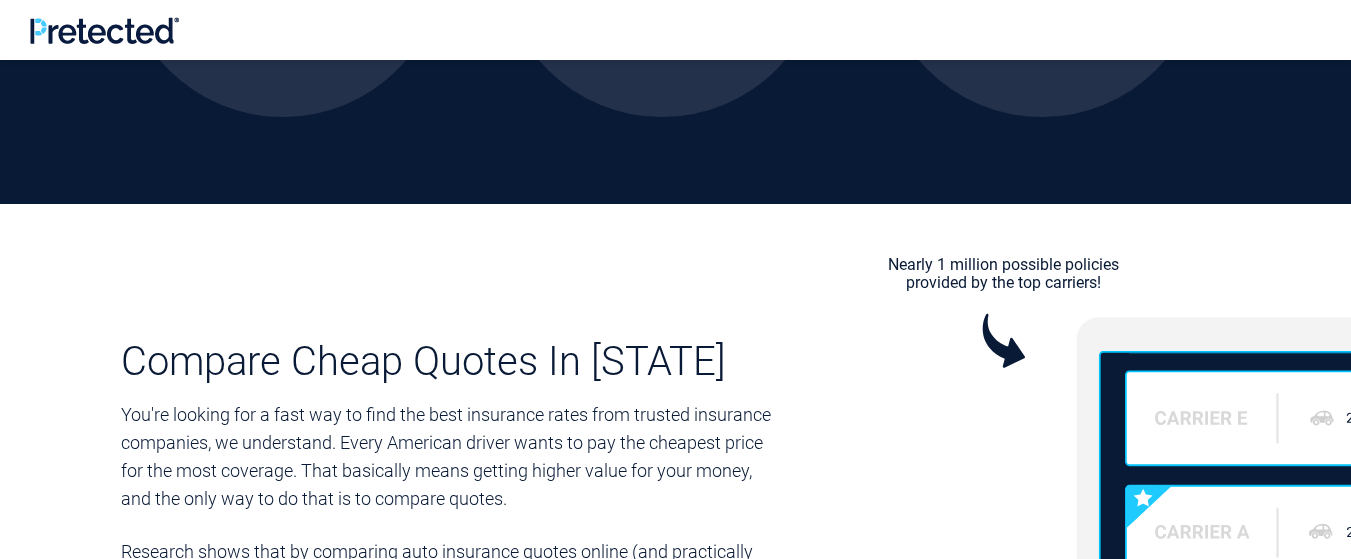scroll, scrollTop: 1067, scrollLeft: 0, axis: vertical 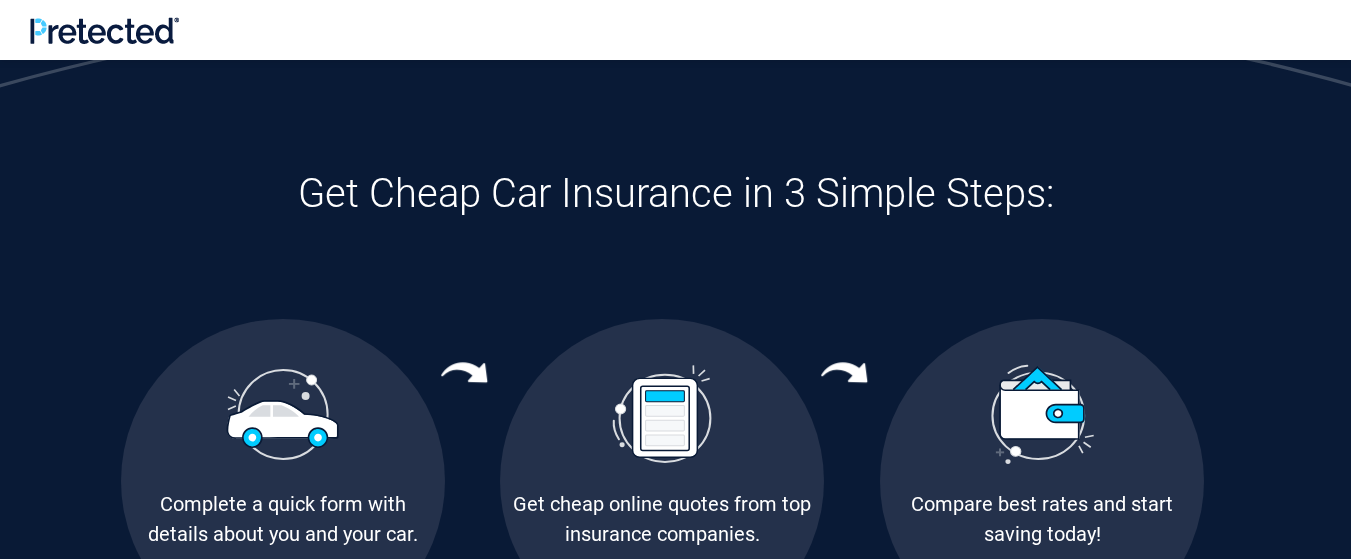 drag, startPoint x: 1138, startPoint y: 225, endPoint x: 1149, endPoint y: 247, distance: 24.596748 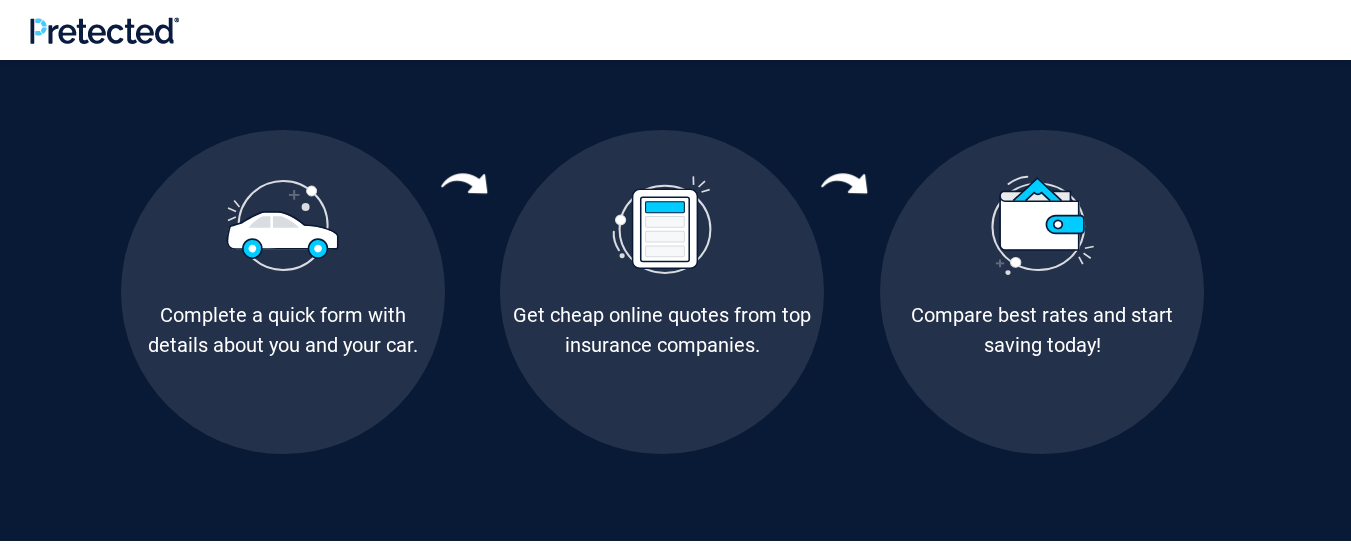 scroll, scrollTop: 1267, scrollLeft: 0, axis: vertical 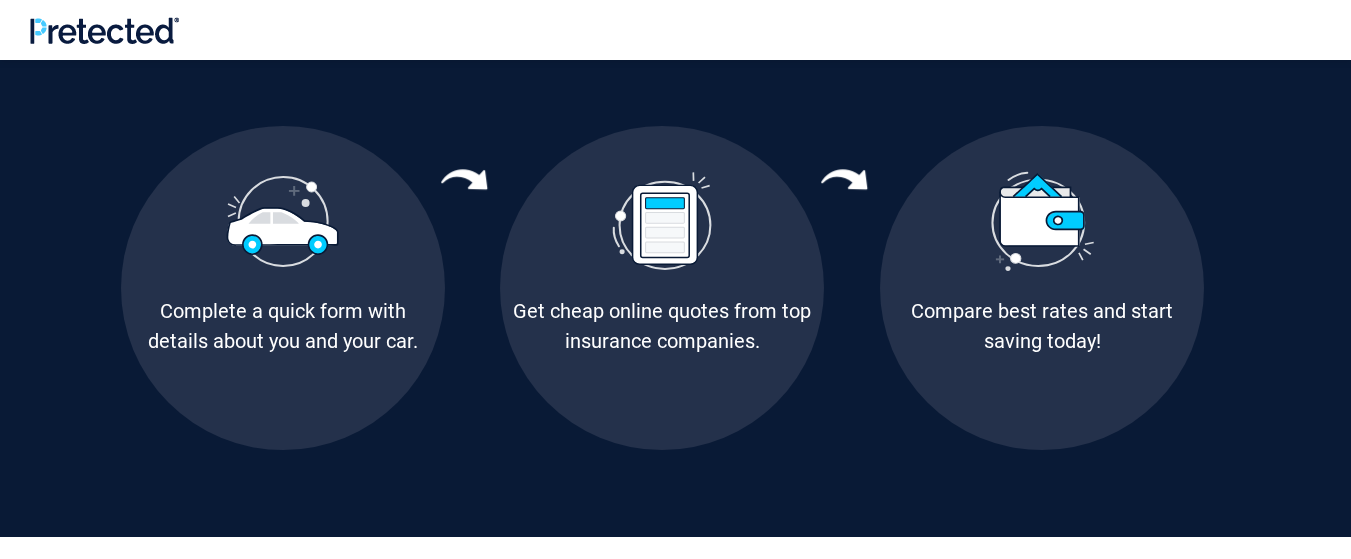 click at bounding box center [662, 221] 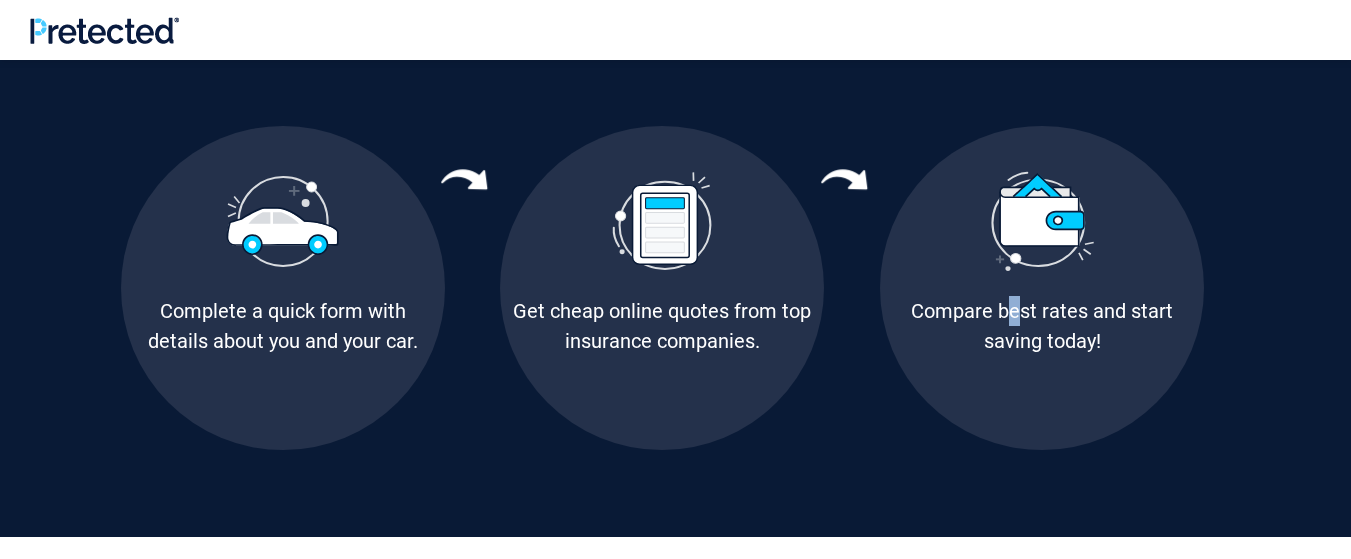 click on "Compare best rates and start saving today!" at bounding box center (1042, 326) 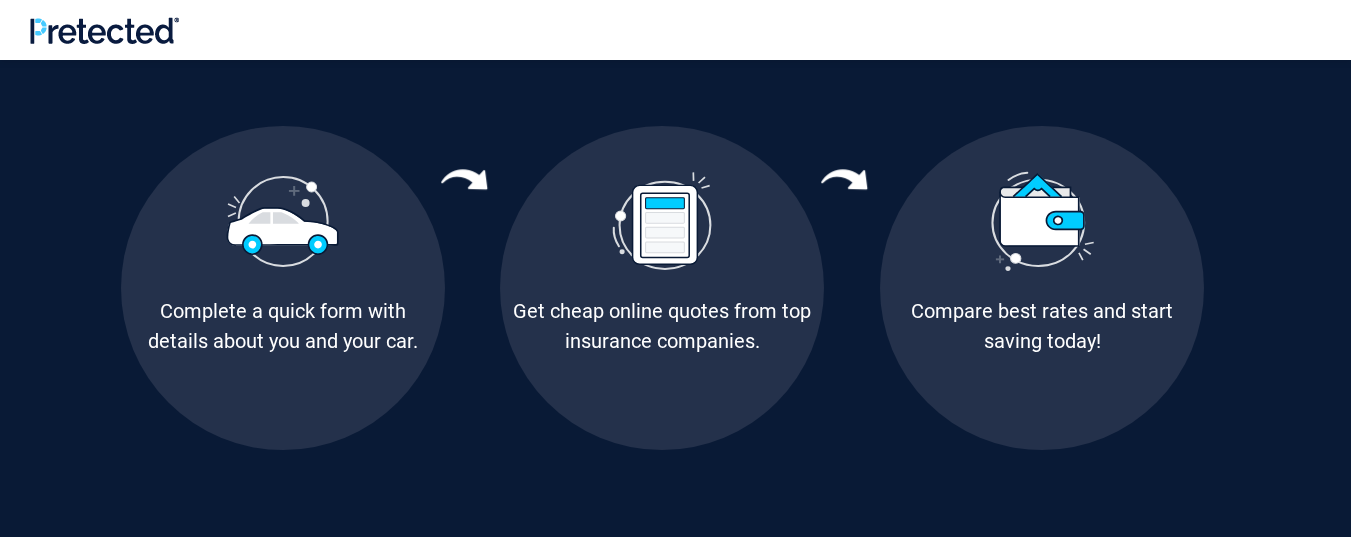 click on "Compare best rates and start saving today!" at bounding box center (1042, 326) 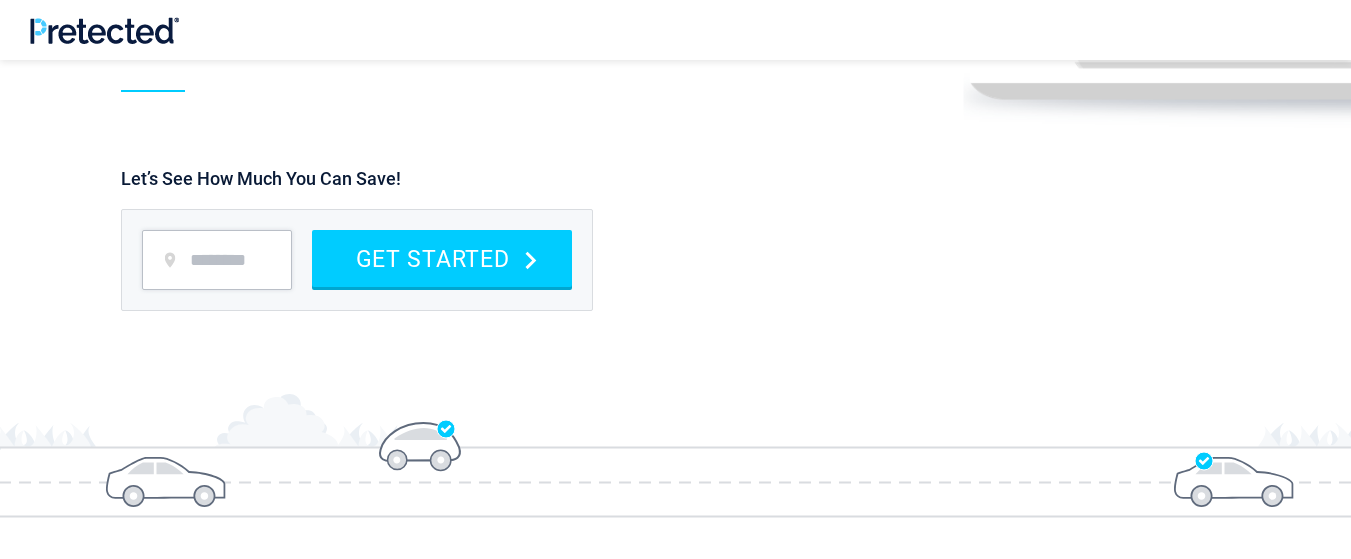 scroll, scrollTop: 2858, scrollLeft: 0, axis: vertical 